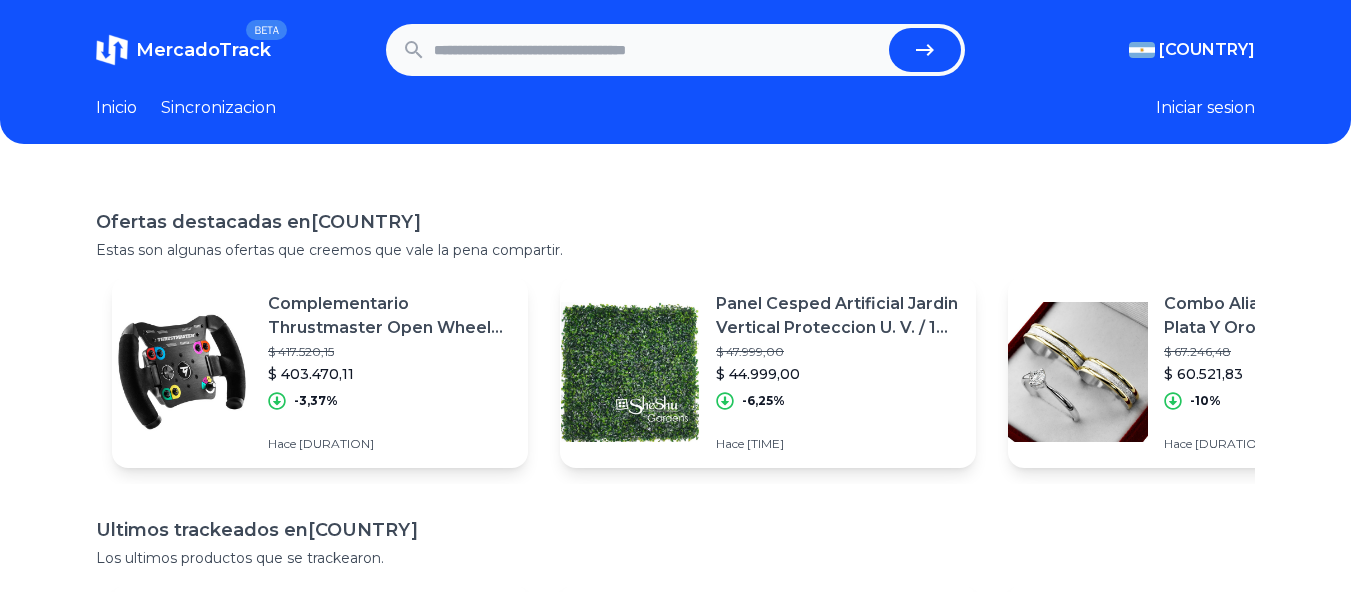 scroll, scrollTop: 0, scrollLeft: 0, axis: both 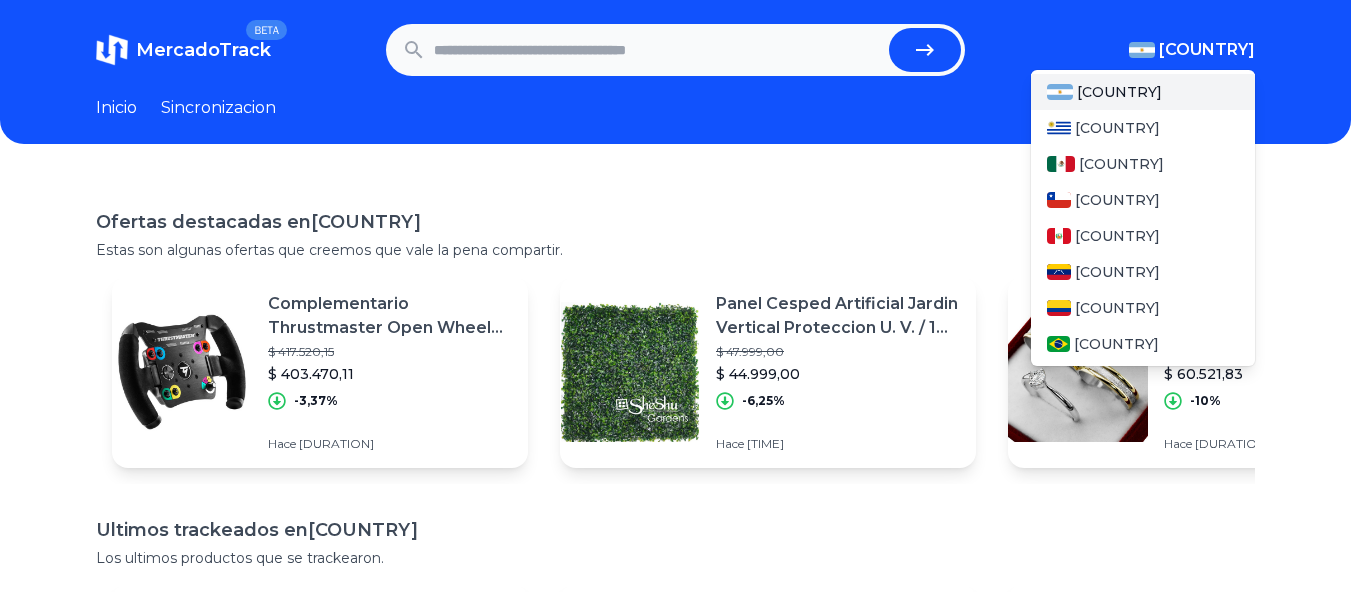 click on "[COUNTRY]" at bounding box center [1207, 50] 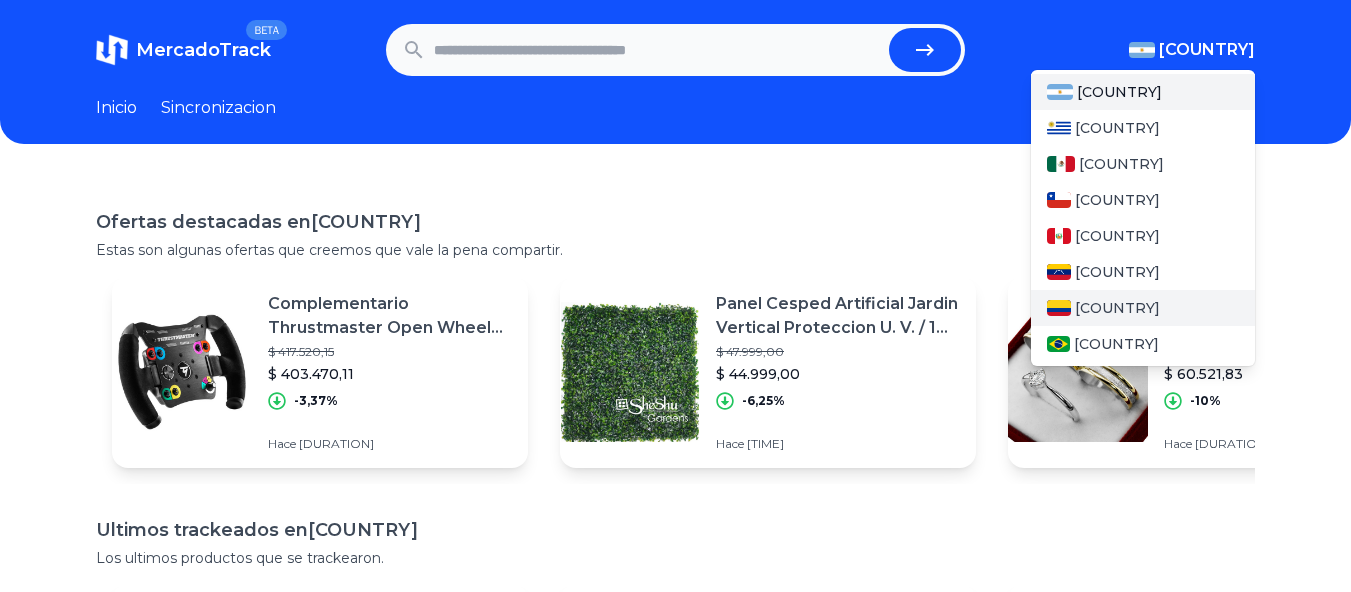 click on "[COUNTRY]" at bounding box center [1143, 308] 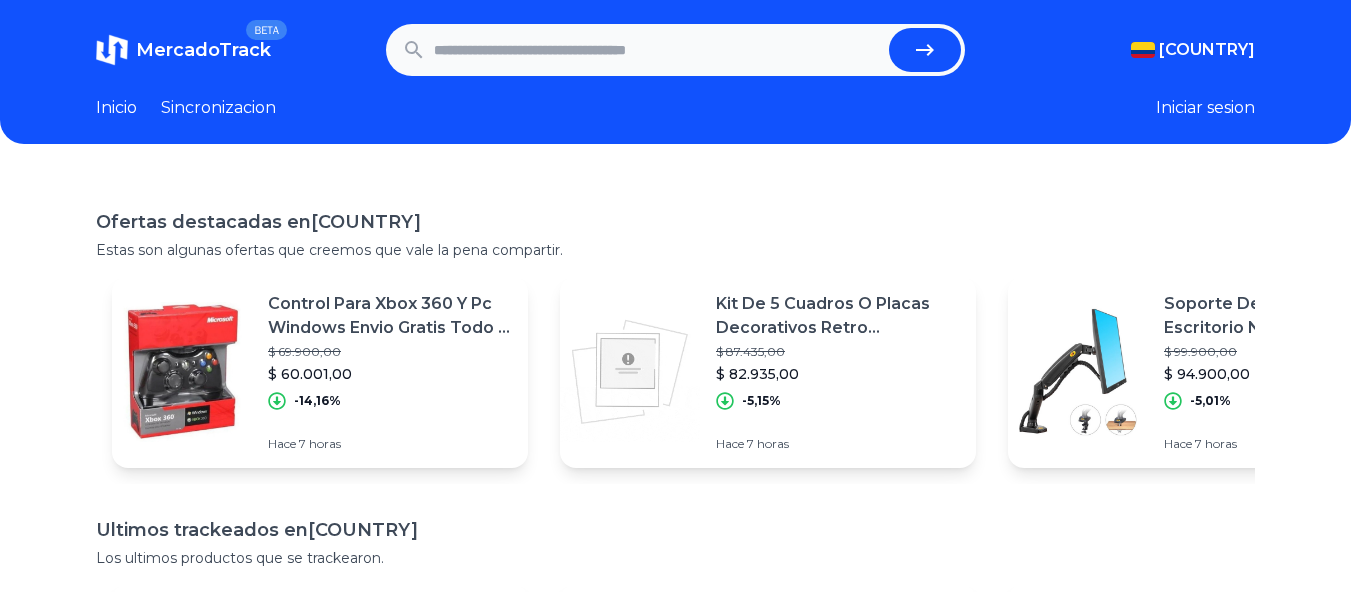 click at bounding box center [658, 50] 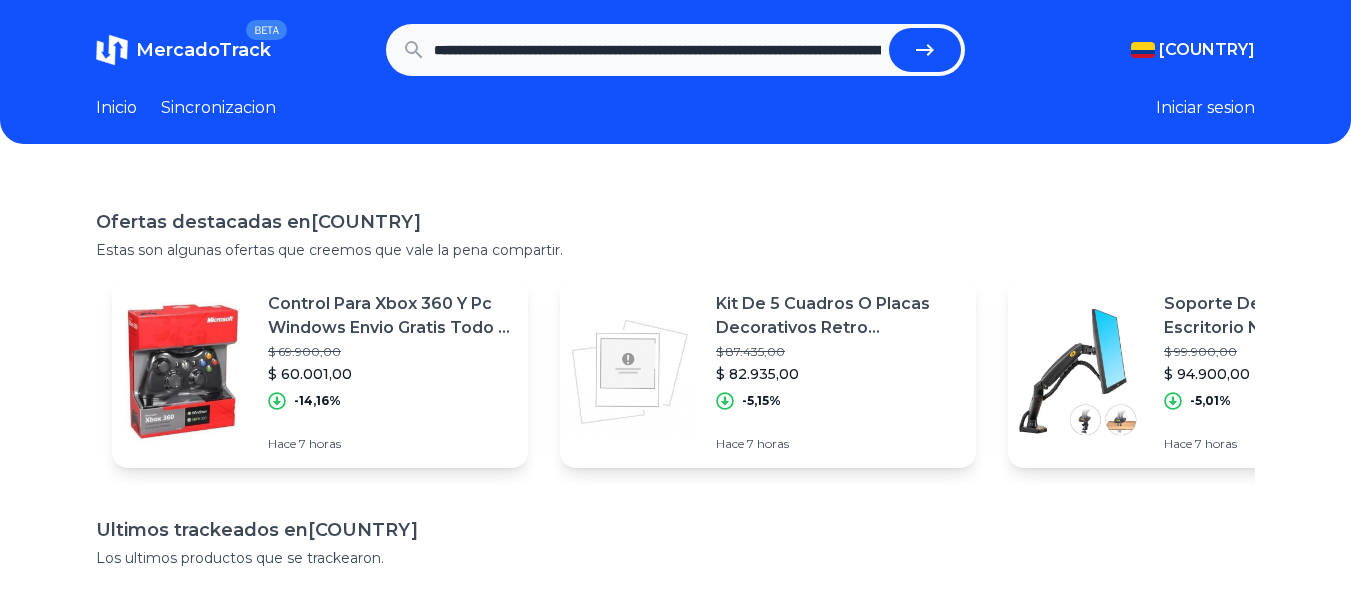 scroll, scrollTop: 0, scrollLeft: 2189, axis: horizontal 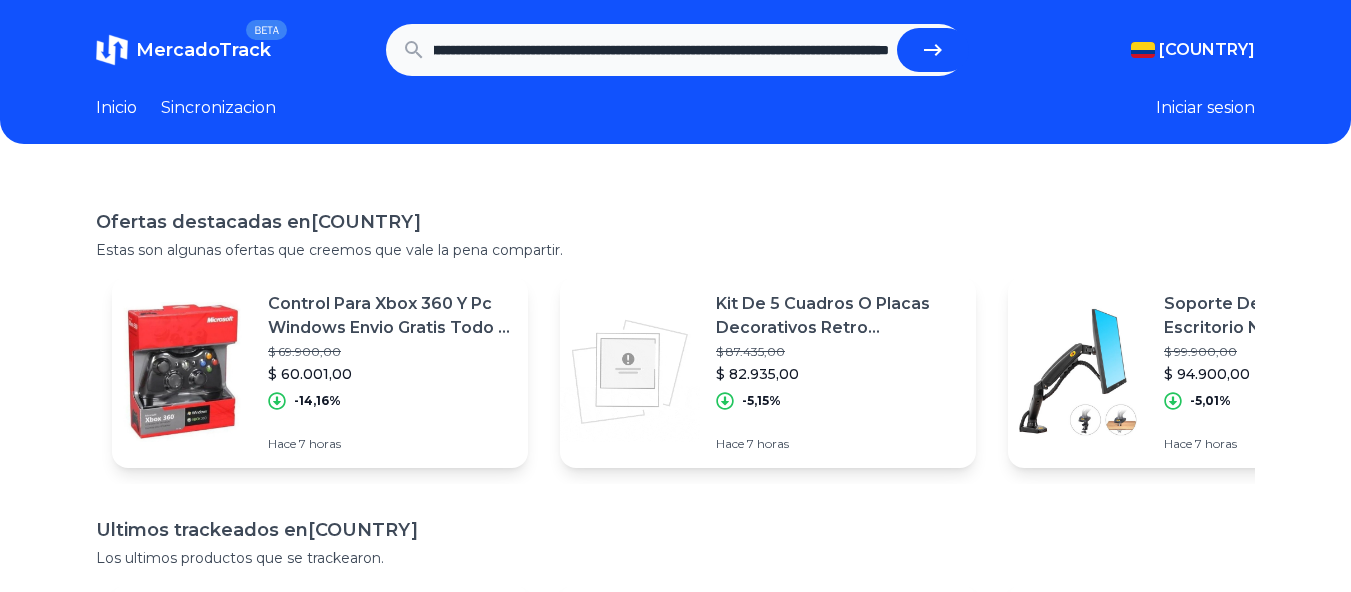 type on "**********" 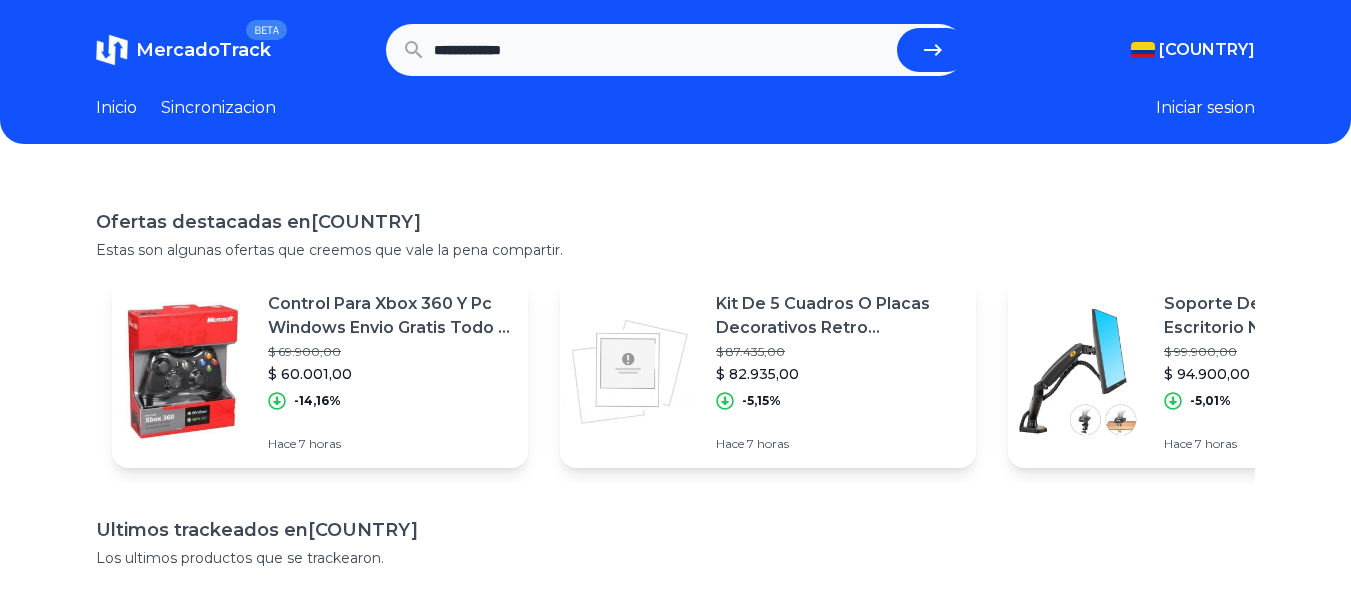 scroll, scrollTop: 0, scrollLeft: 0, axis: both 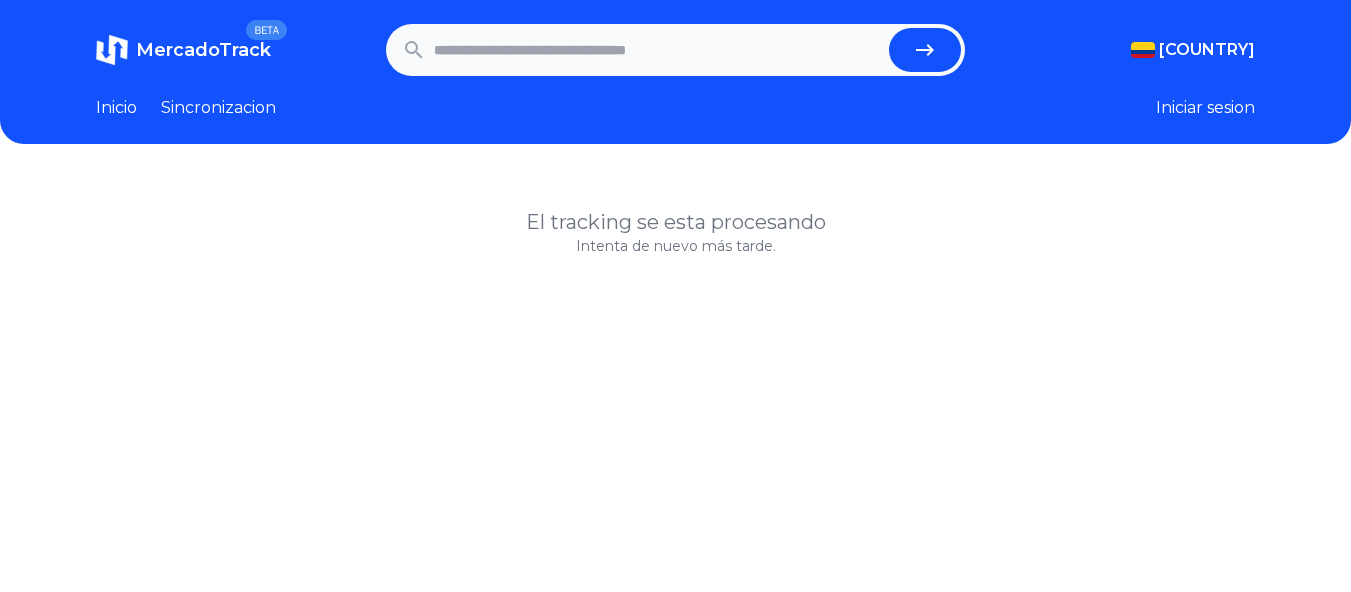 click at bounding box center [658, 50] 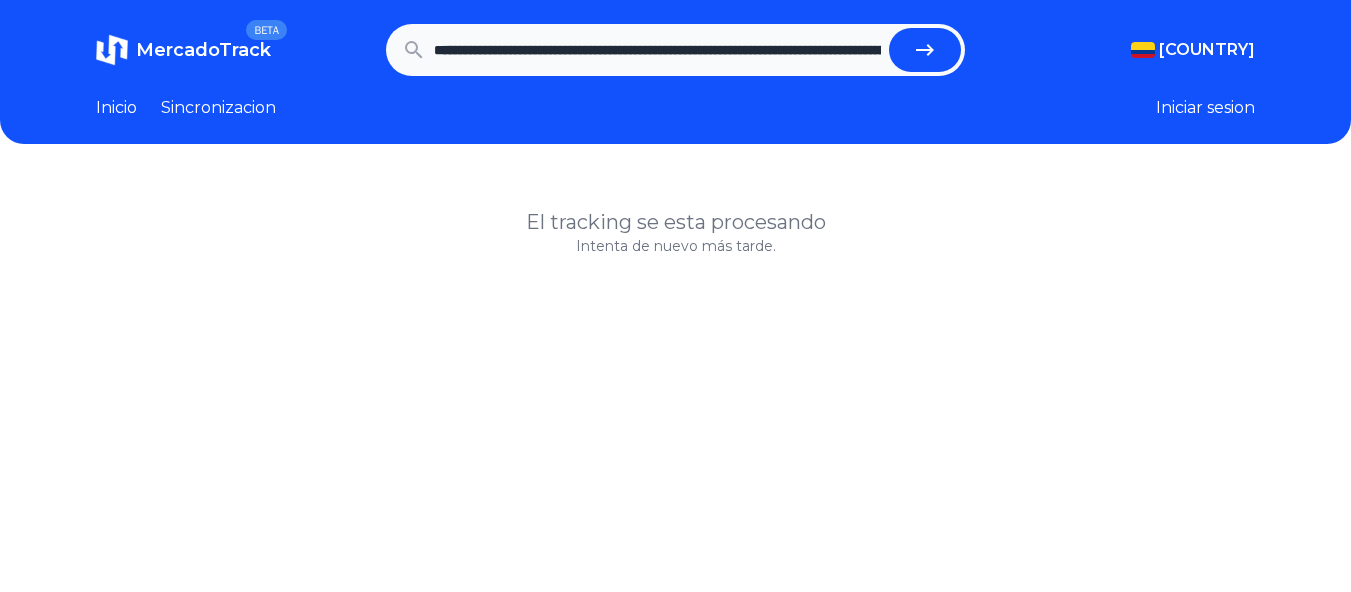 scroll, scrollTop: 0, scrollLeft: 2189, axis: horizontal 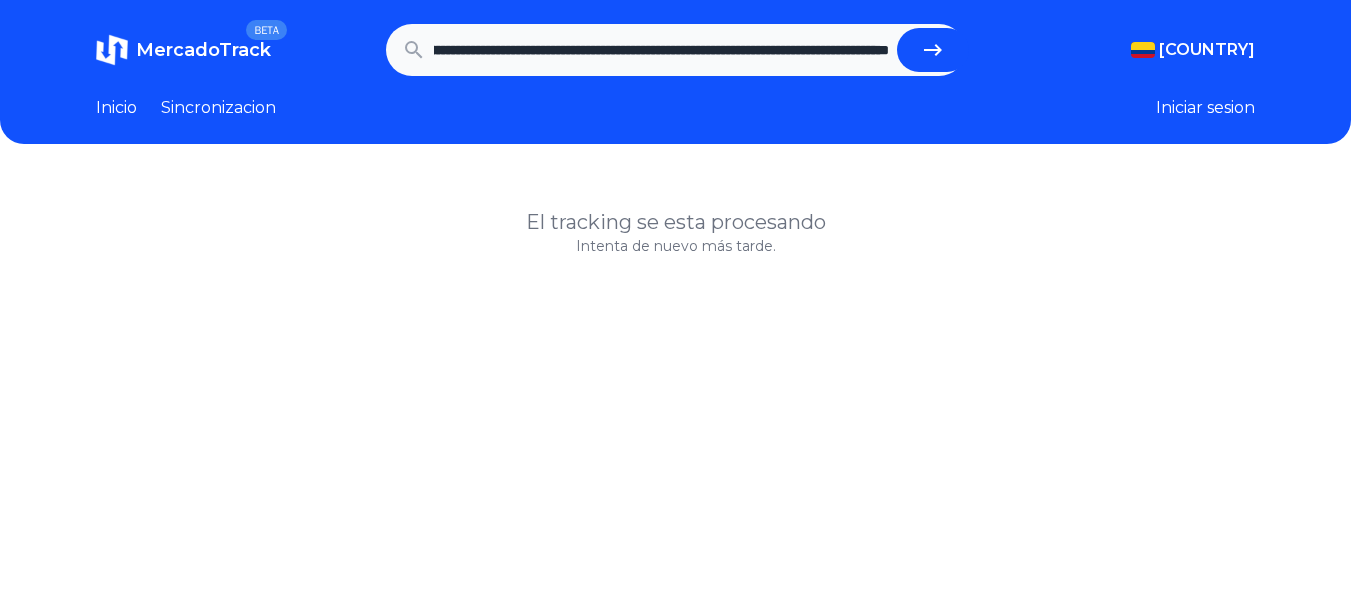 type on "**********" 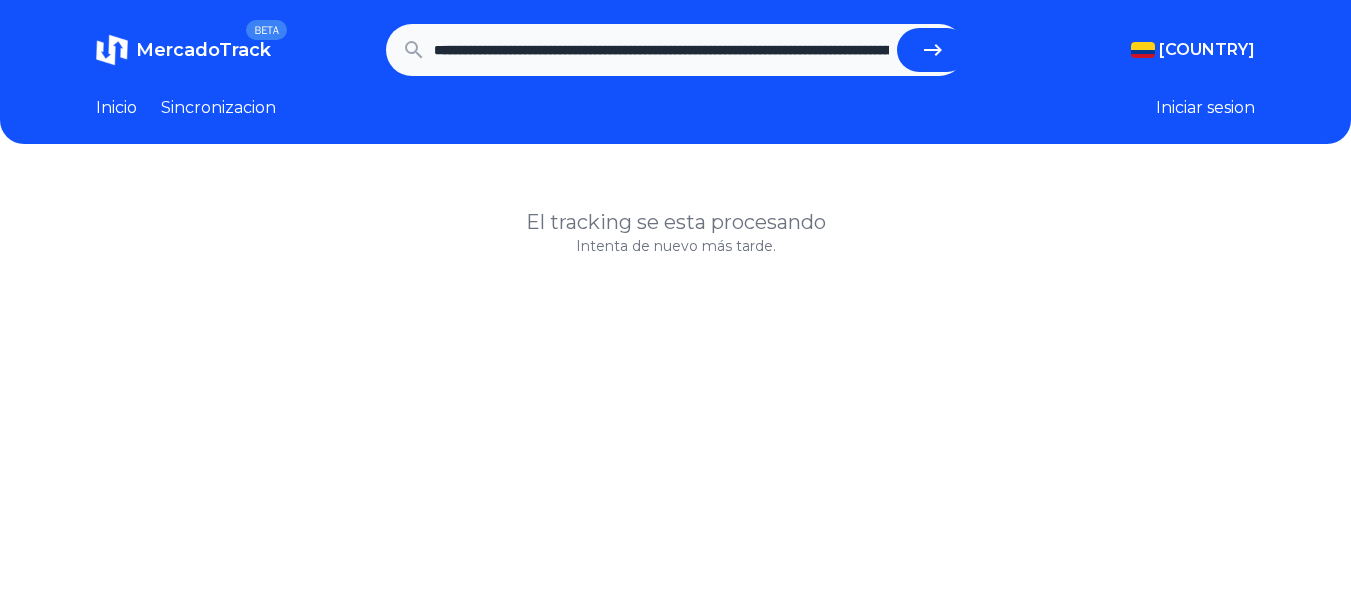 click at bounding box center (933, 50) 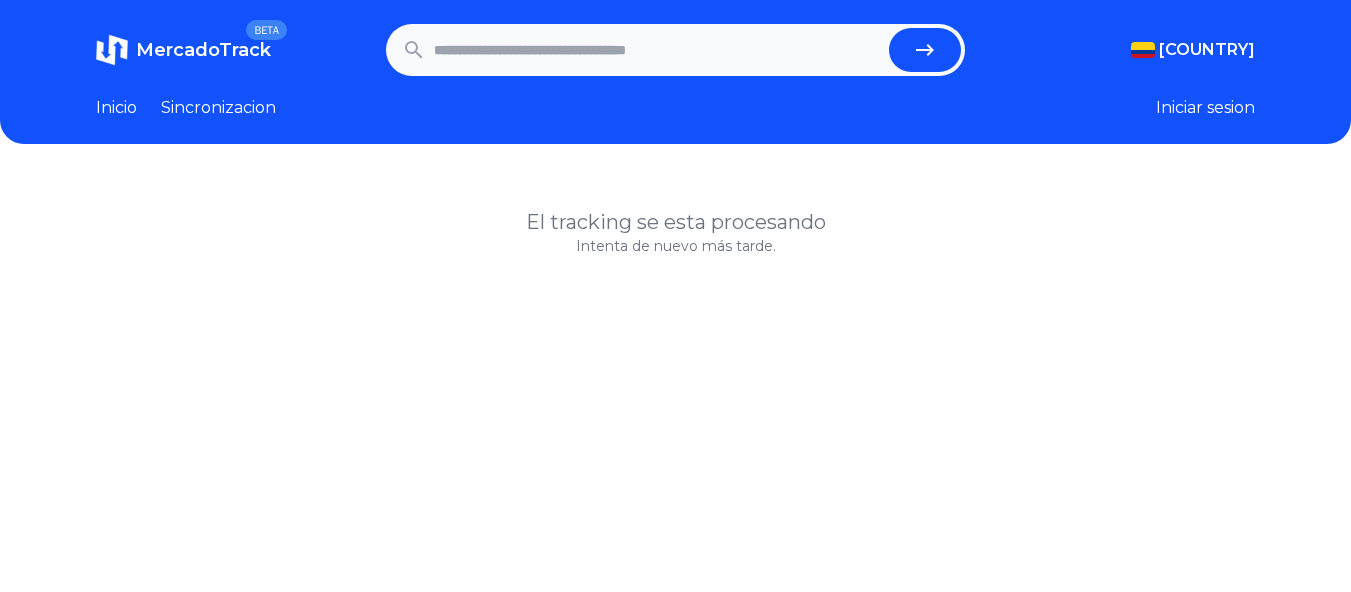 scroll, scrollTop: 0, scrollLeft: 0, axis: both 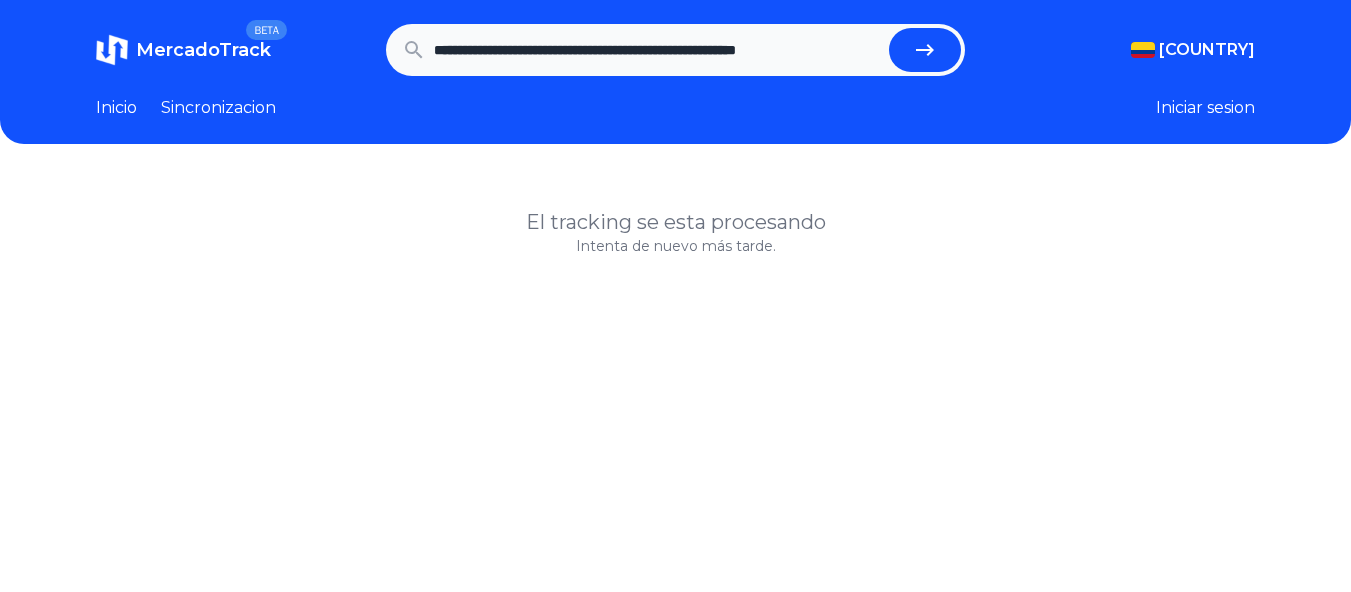 type on "**********" 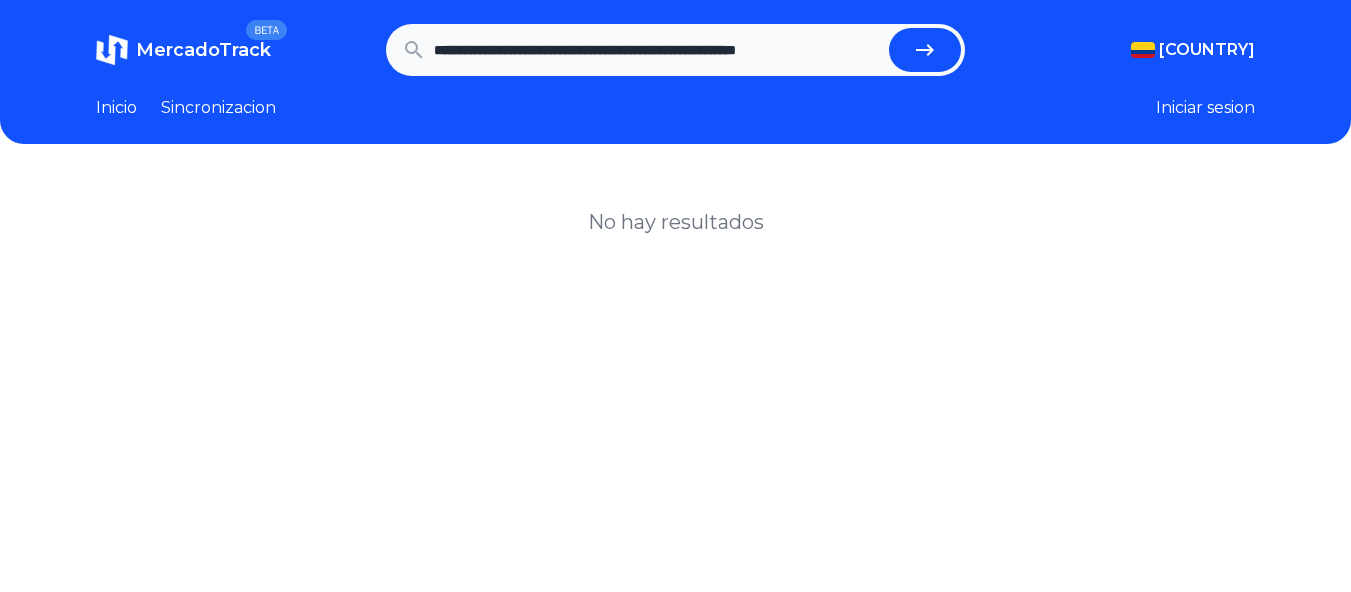 scroll, scrollTop: 0, scrollLeft: 0, axis: both 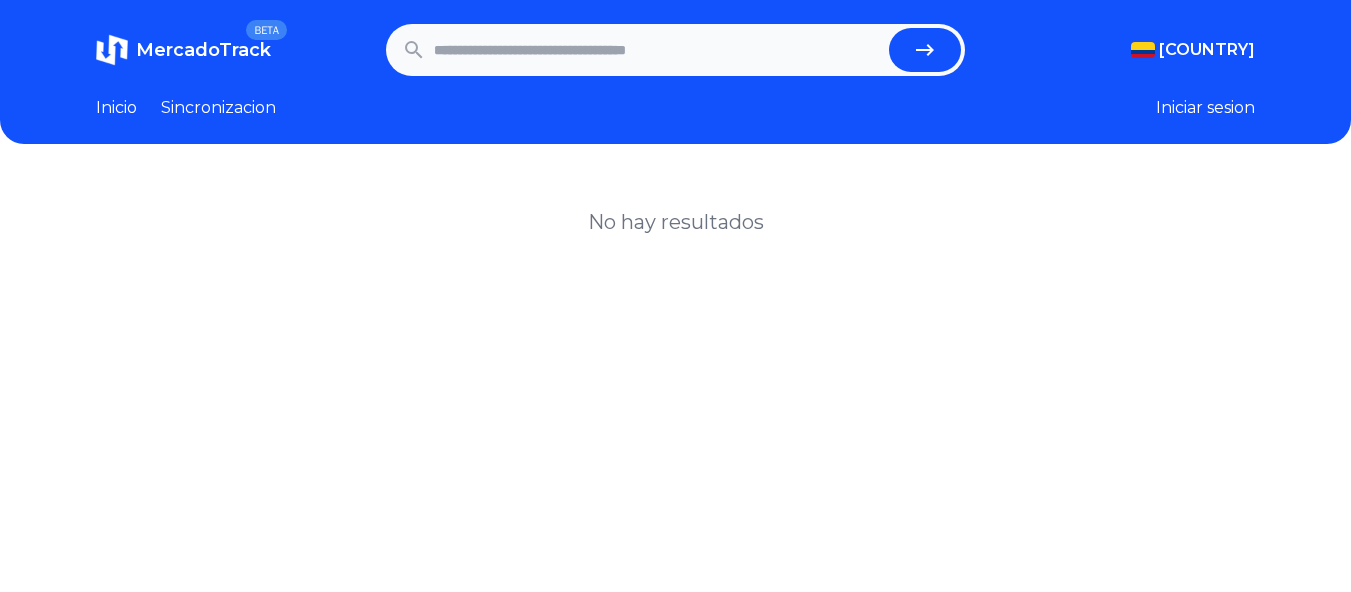 type 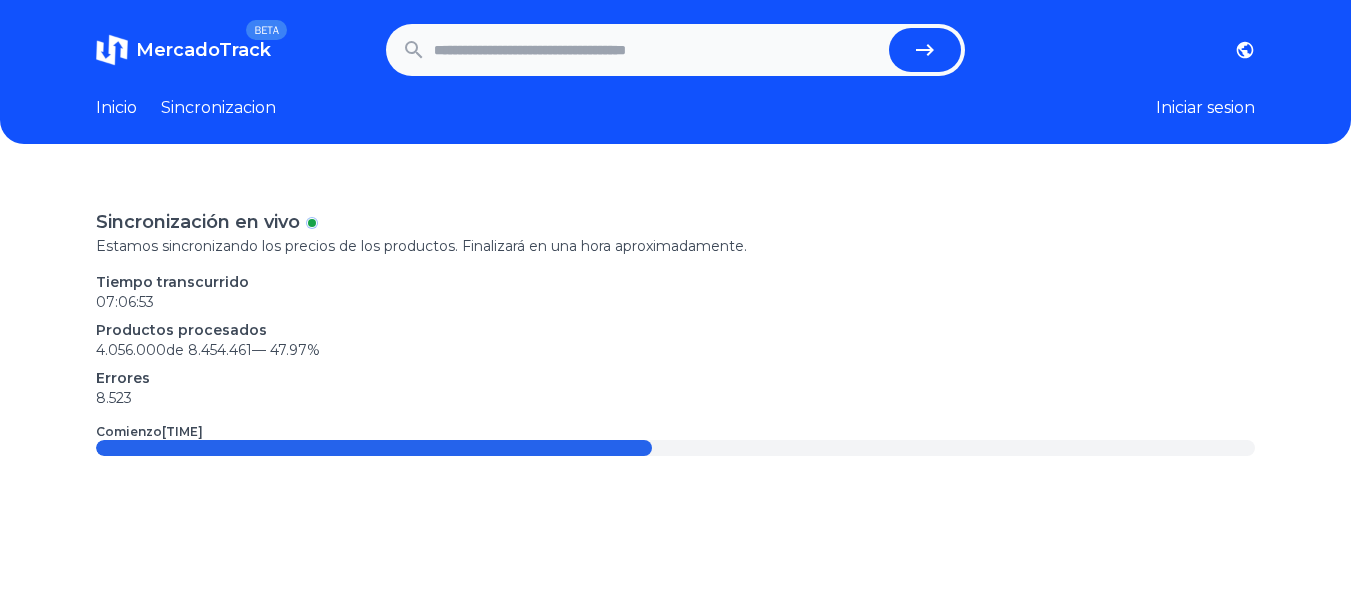 click on "Sincronización en vivo Estamos sincronizando los precios de los productos. Finalizará   en una hora   aproximadamente. Tiempo transcurrido 07:06:53 Productos procesados 4.056.000  de   8.454.461  —   47.97 % Errores 8.523 Comienzo  19:07" at bounding box center (675, 332) 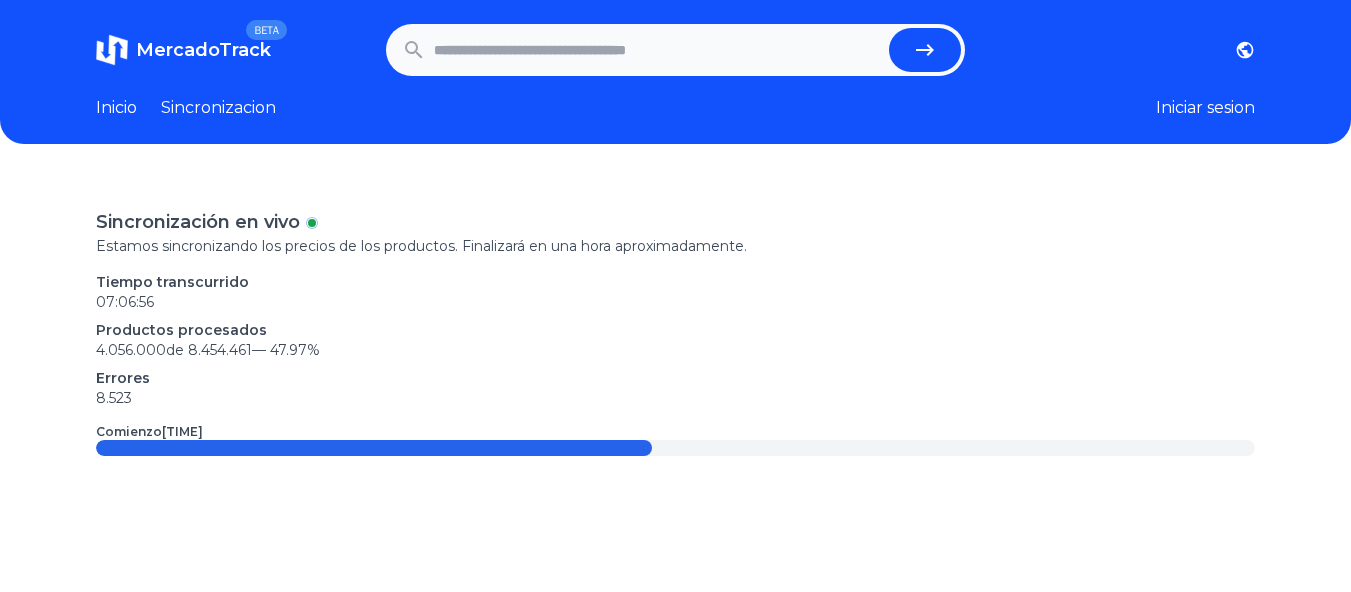 click at bounding box center (658, 50) 